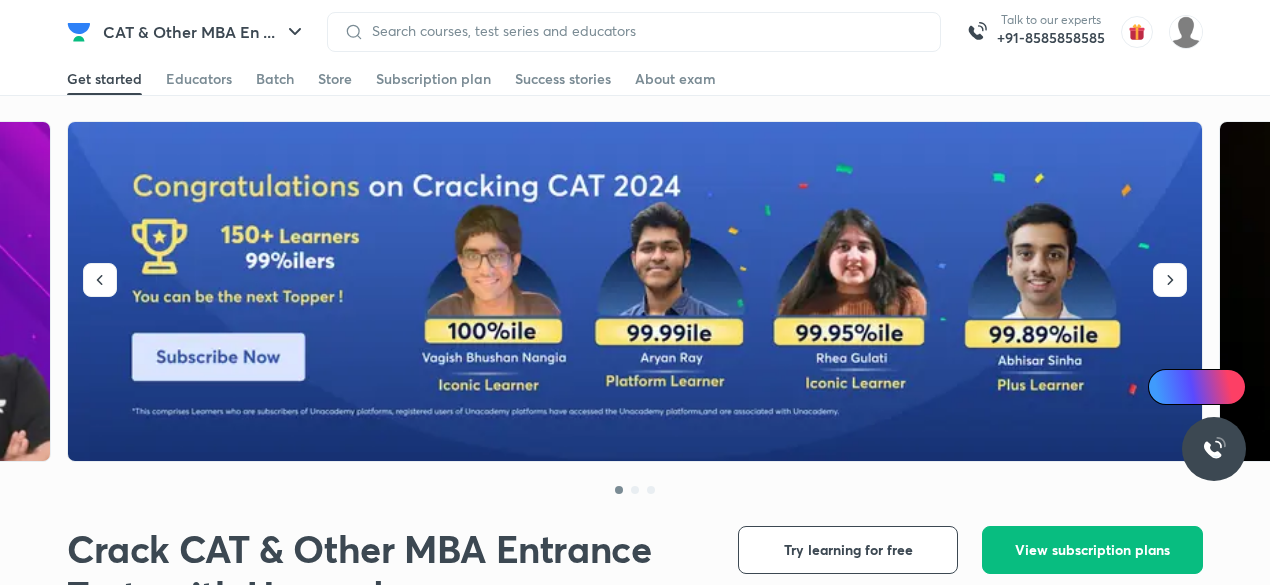 scroll, scrollTop: 0, scrollLeft: 0, axis: both 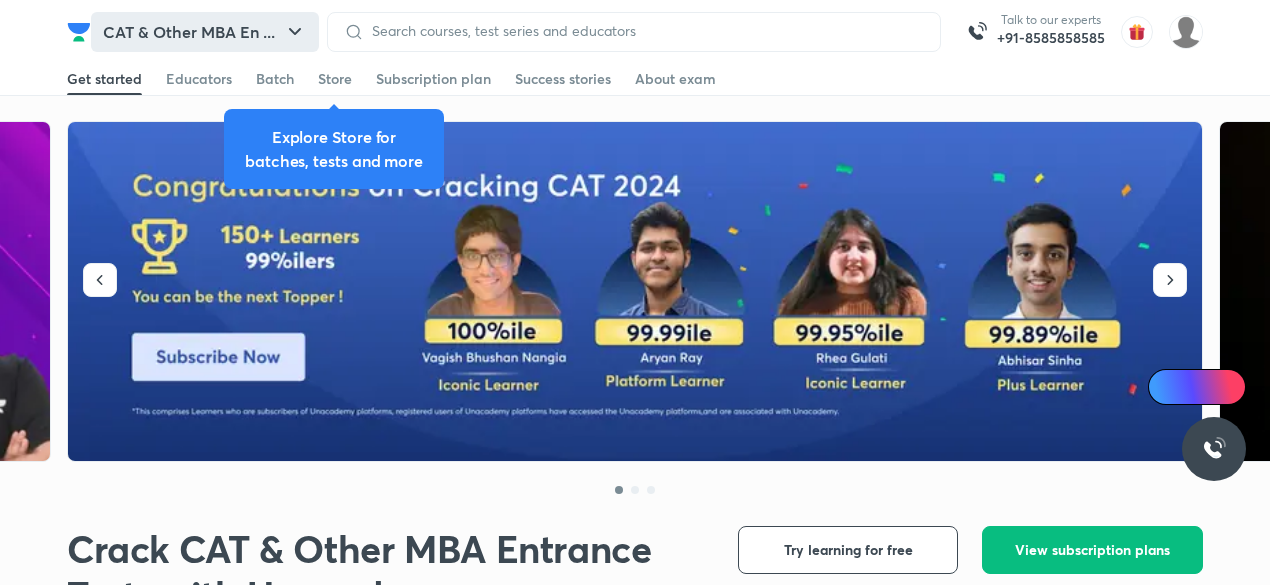 click on "CAT & Other MBA En ..." at bounding box center [205, 32] 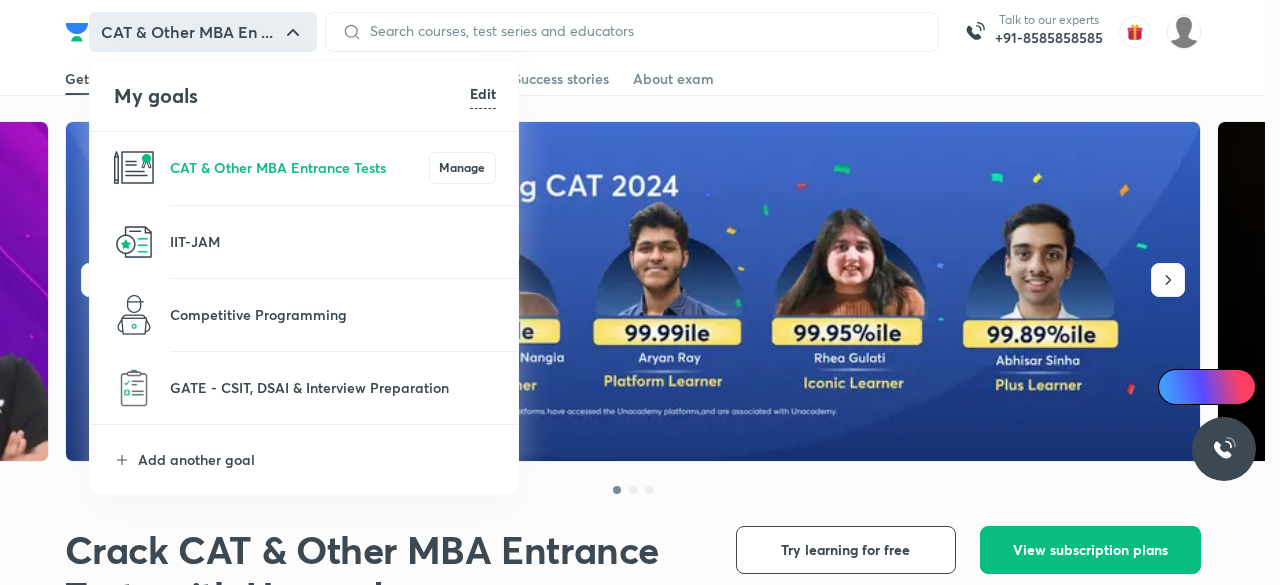 click on "Edit" at bounding box center [483, 93] 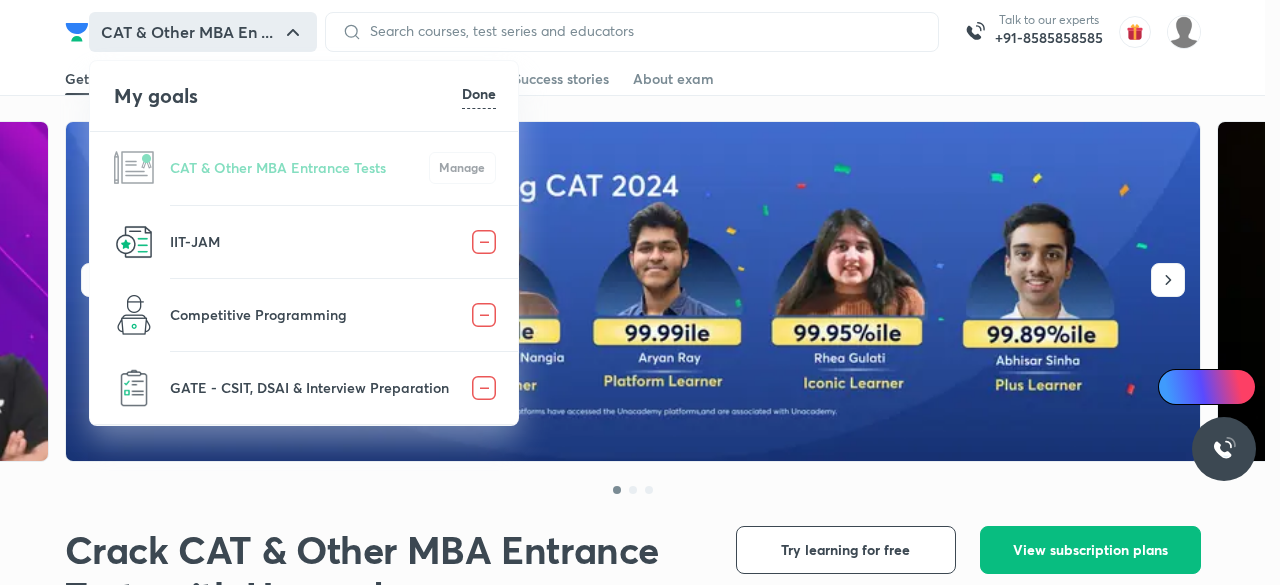 click at bounding box center [484, 242] 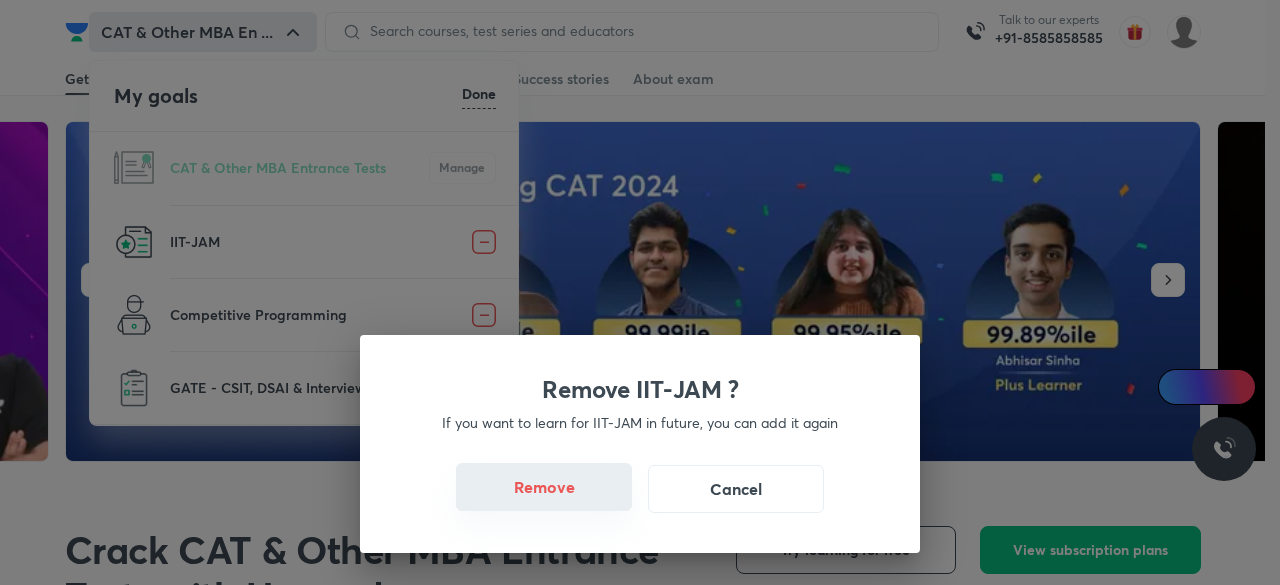 click on "Remove" at bounding box center (544, 487) 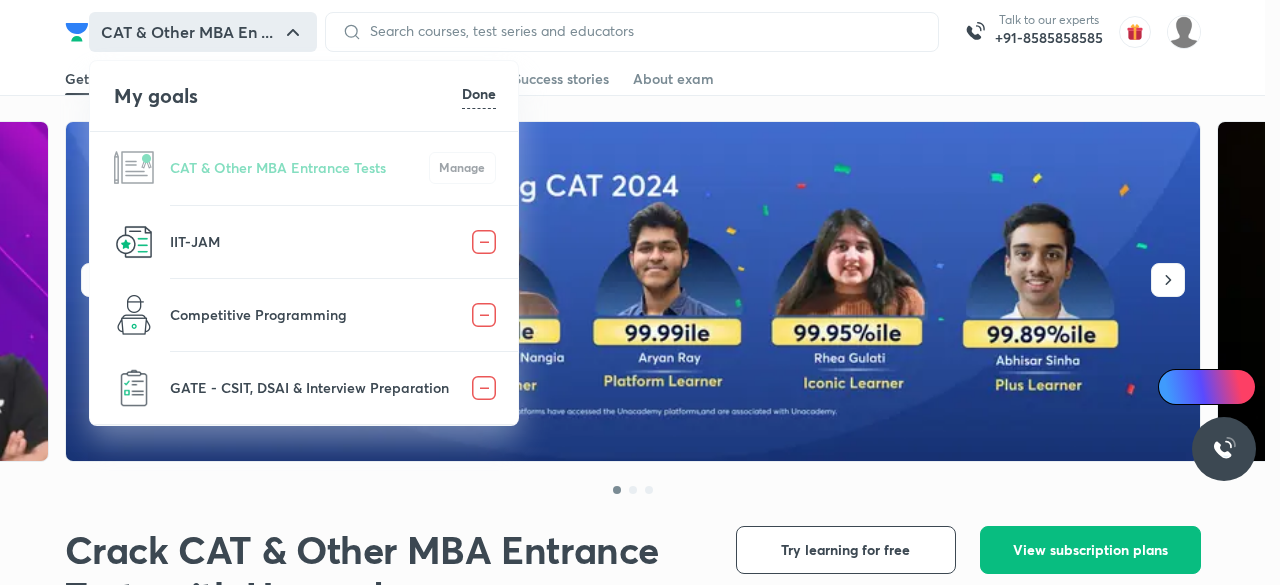 click at bounding box center [484, 388] 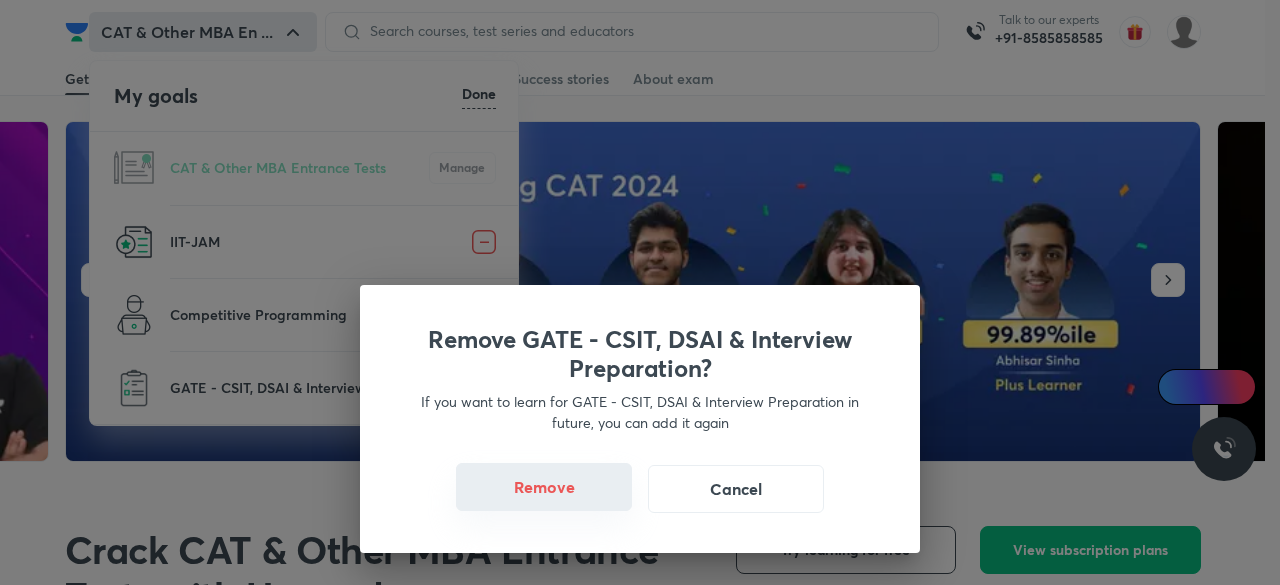 click on "Remove" at bounding box center [544, 487] 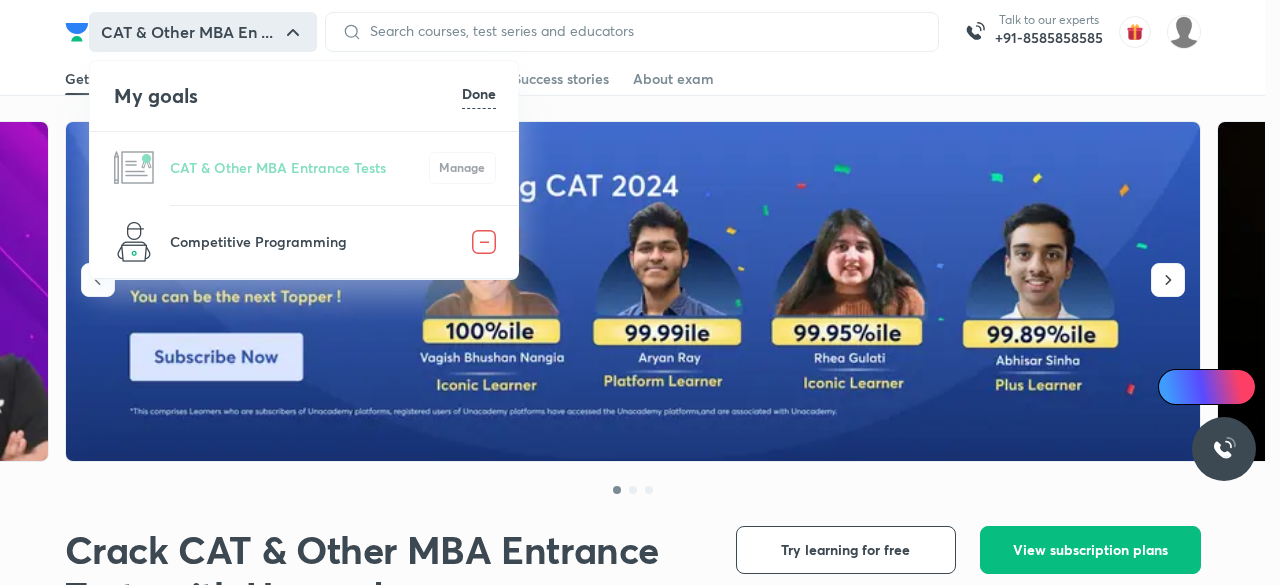 click on "Done" at bounding box center (479, 93) 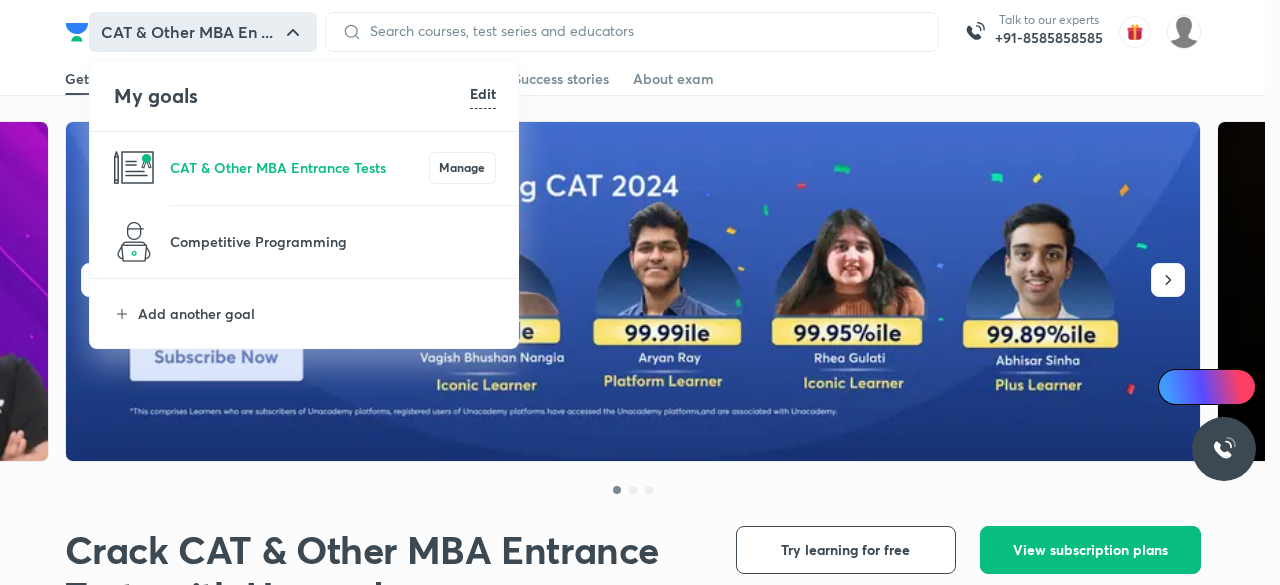 click on "Edit" at bounding box center (483, 93) 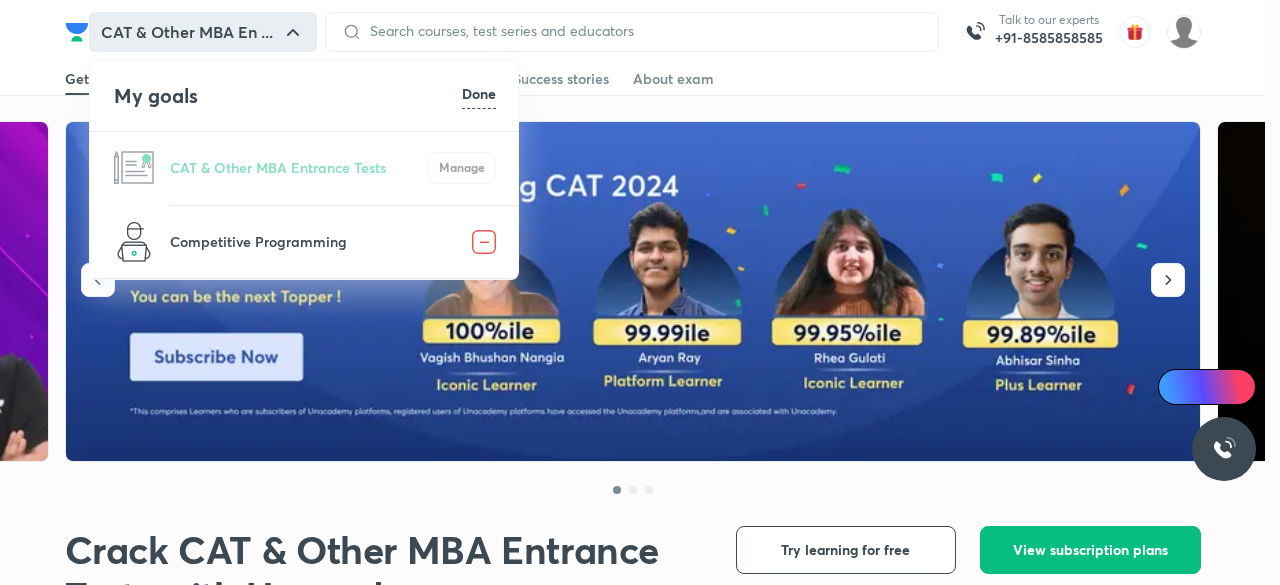 click on "Done" at bounding box center (479, 93) 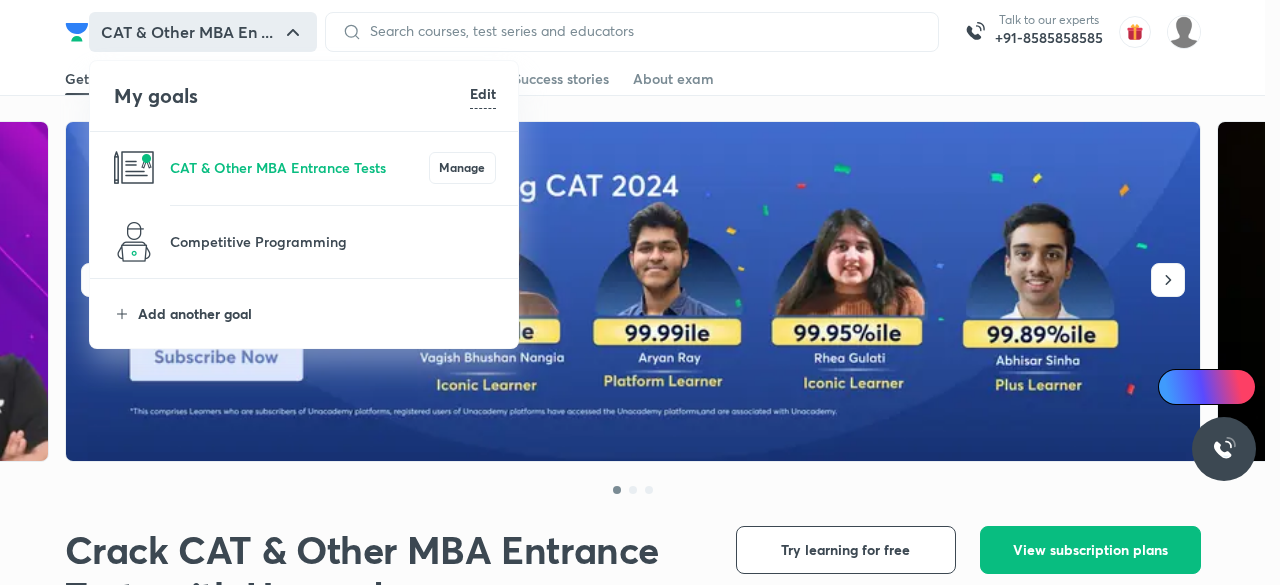 click on "Add another goal" at bounding box center [317, 313] 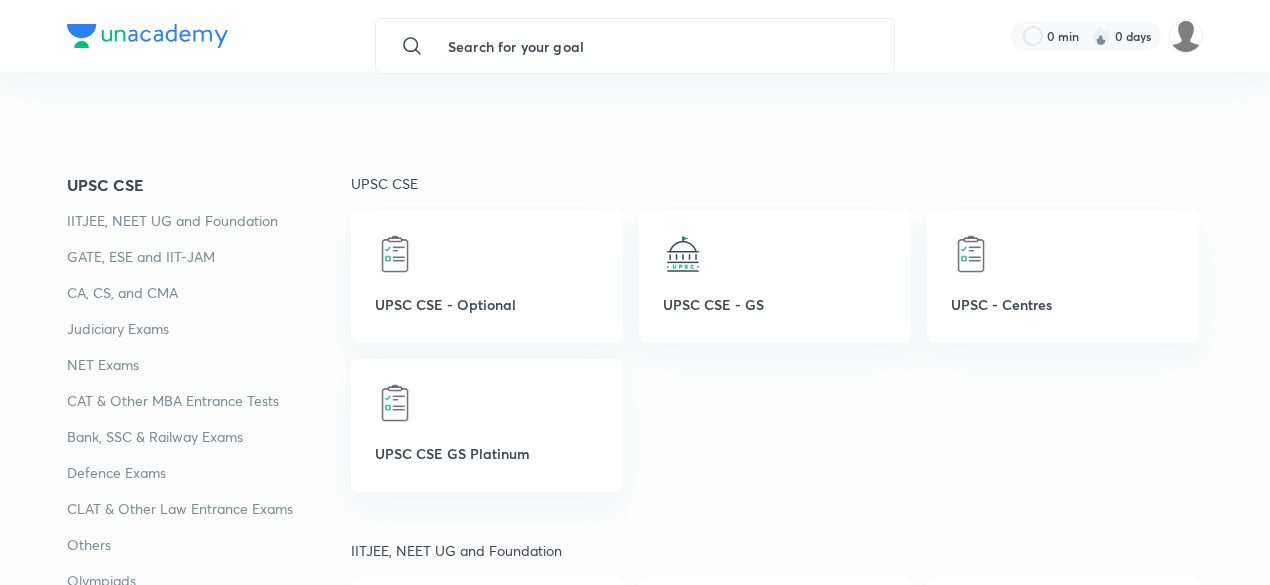 scroll, scrollTop: 264, scrollLeft: 0, axis: vertical 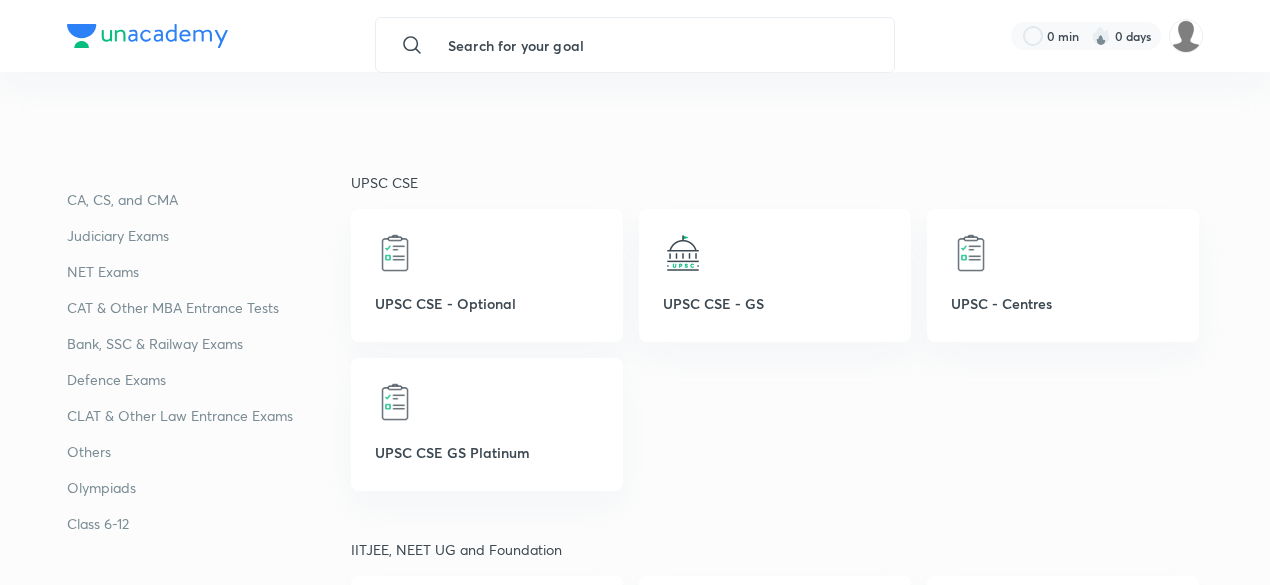 click on "Bank, SSC & Railway Exams" at bounding box center [209, 344] 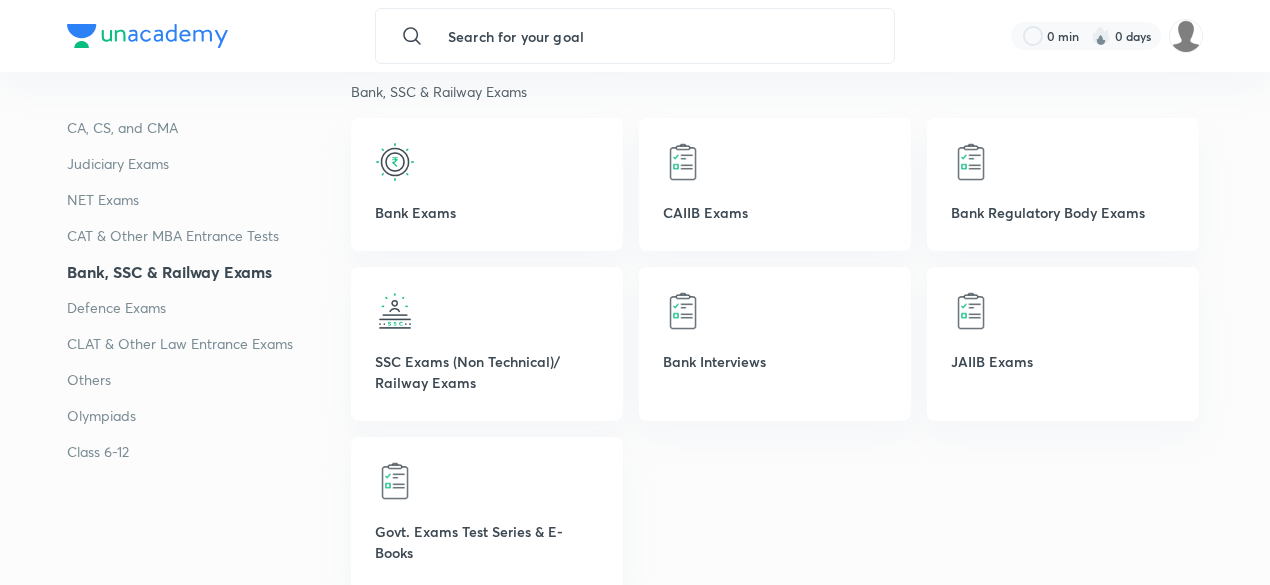 scroll, scrollTop: 3437, scrollLeft: 0, axis: vertical 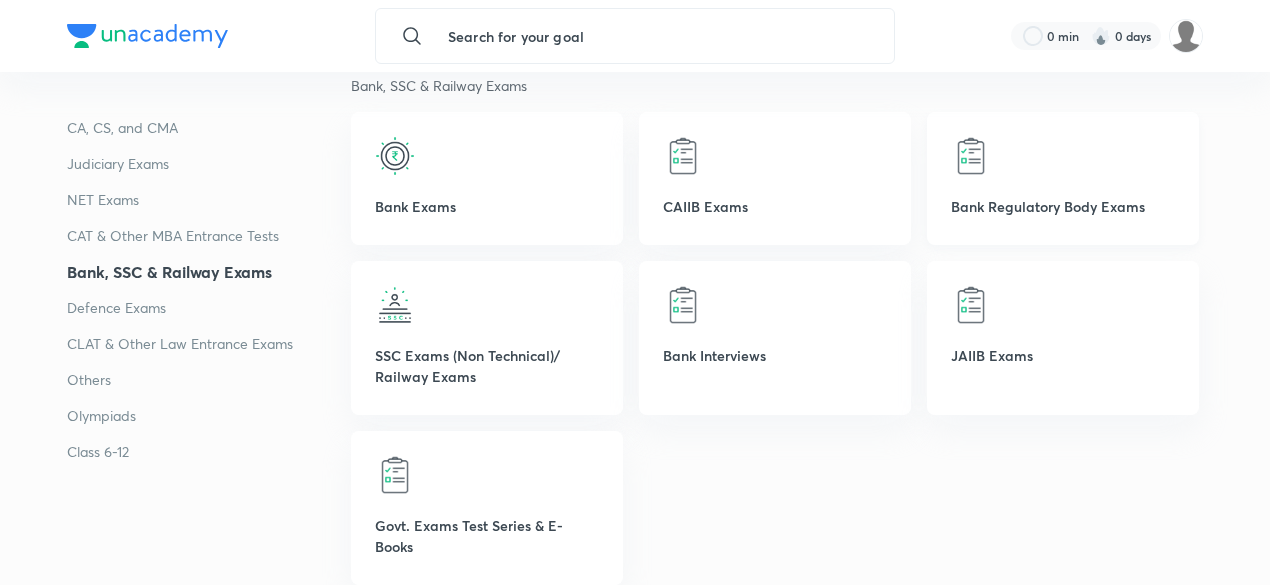 click on "Bank Regulatory Body Exams" at bounding box center (1063, 178) 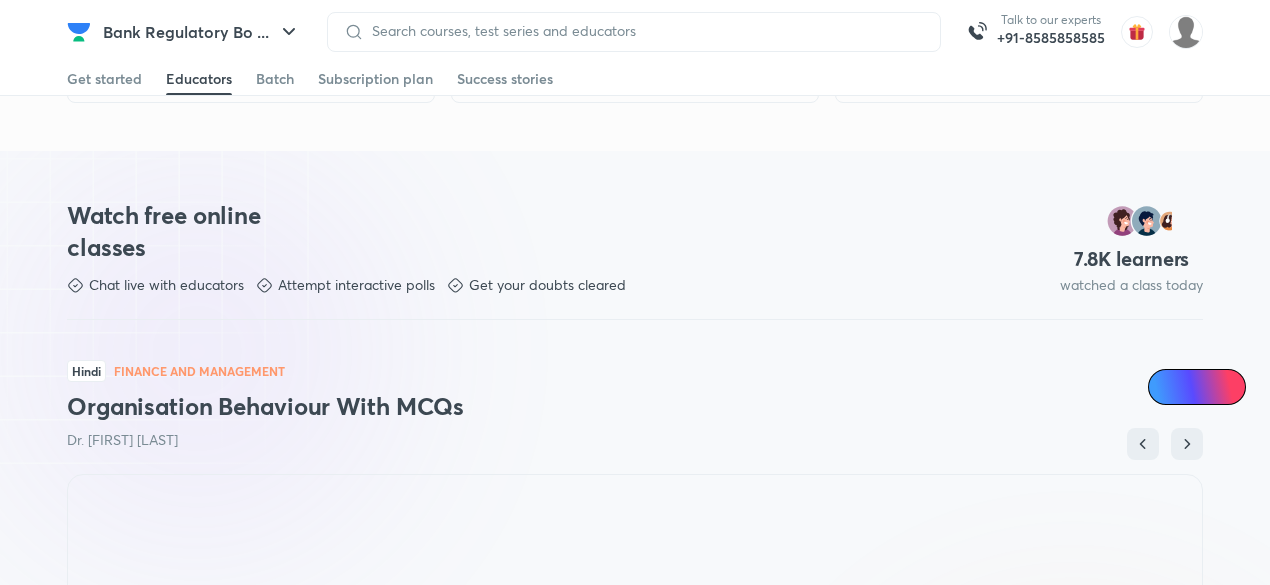 scroll, scrollTop: 0, scrollLeft: 0, axis: both 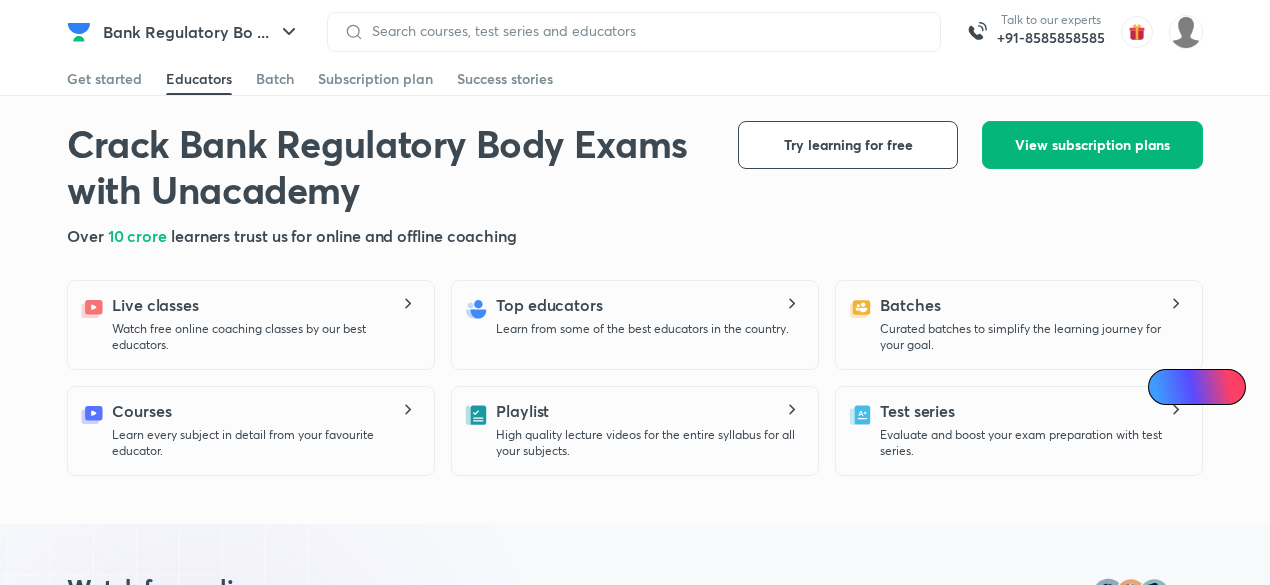 click on "View subscription plans" at bounding box center [1092, 145] 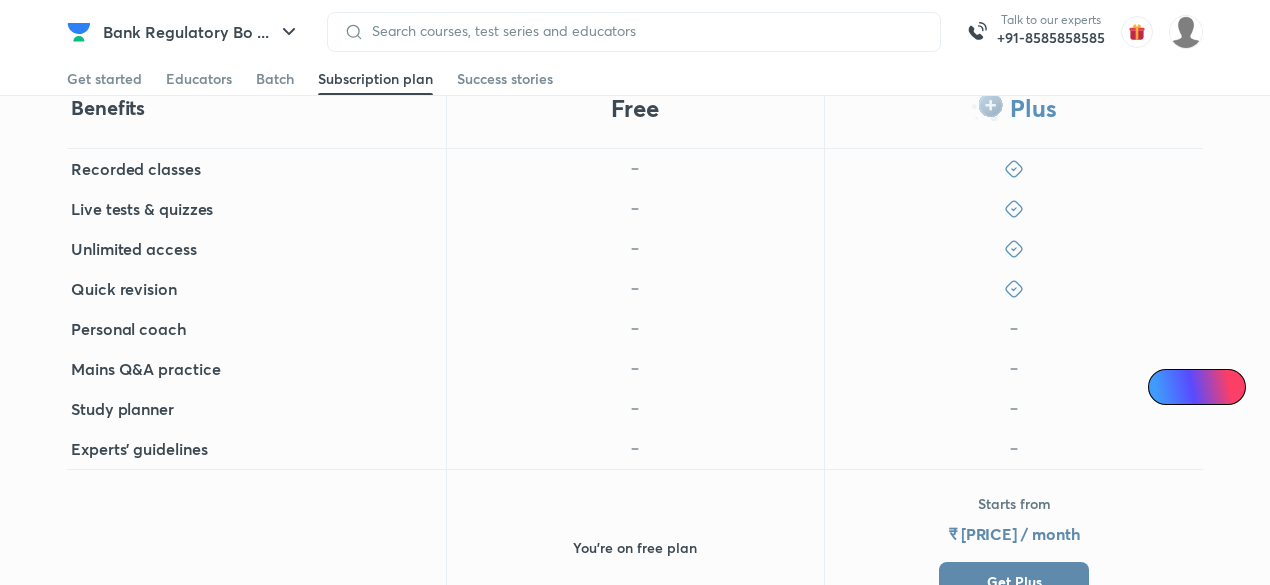 scroll, scrollTop: 830, scrollLeft: 0, axis: vertical 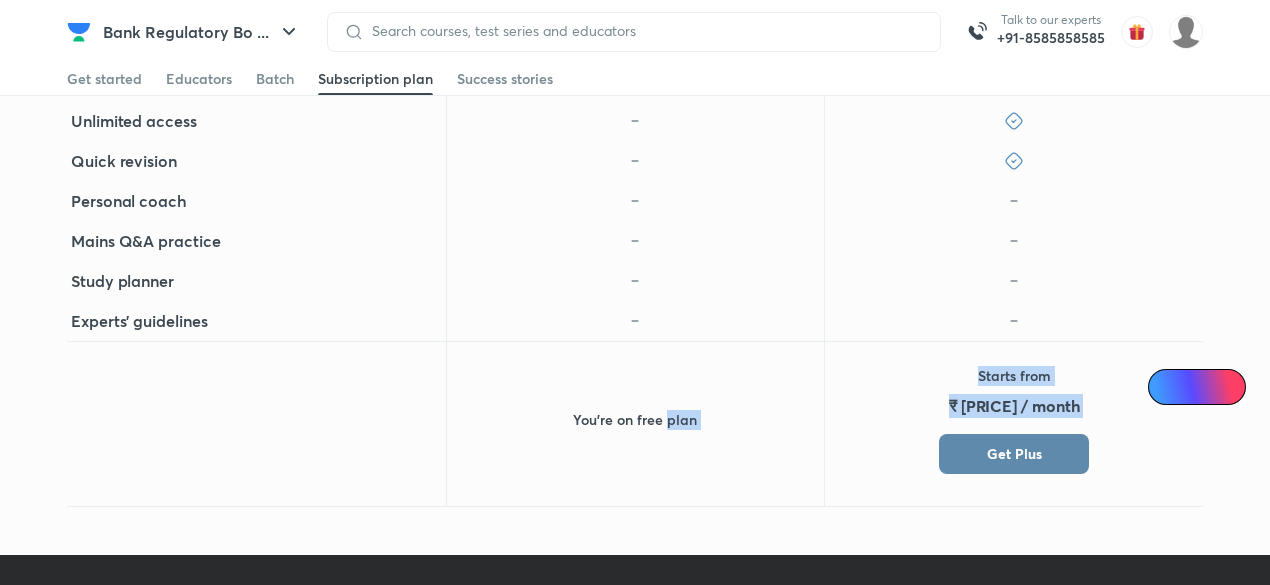 drag, startPoint x: 667, startPoint y: 413, endPoint x: 992, endPoint y: 461, distance: 328.52548 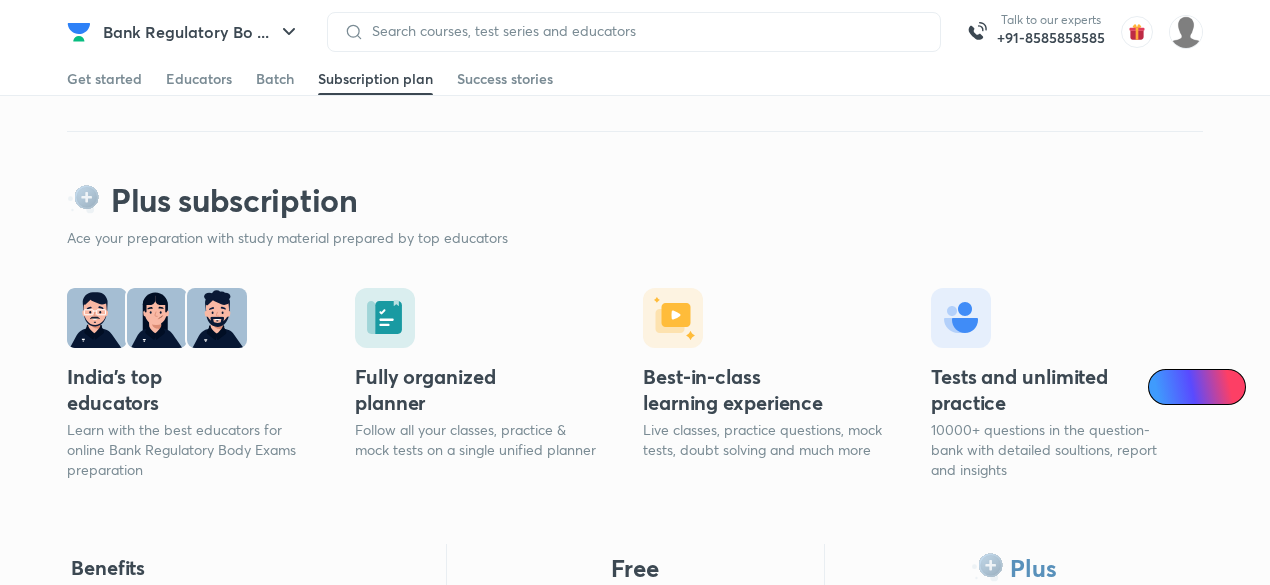 scroll, scrollTop: 0, scrollLeft: 0, axis: both 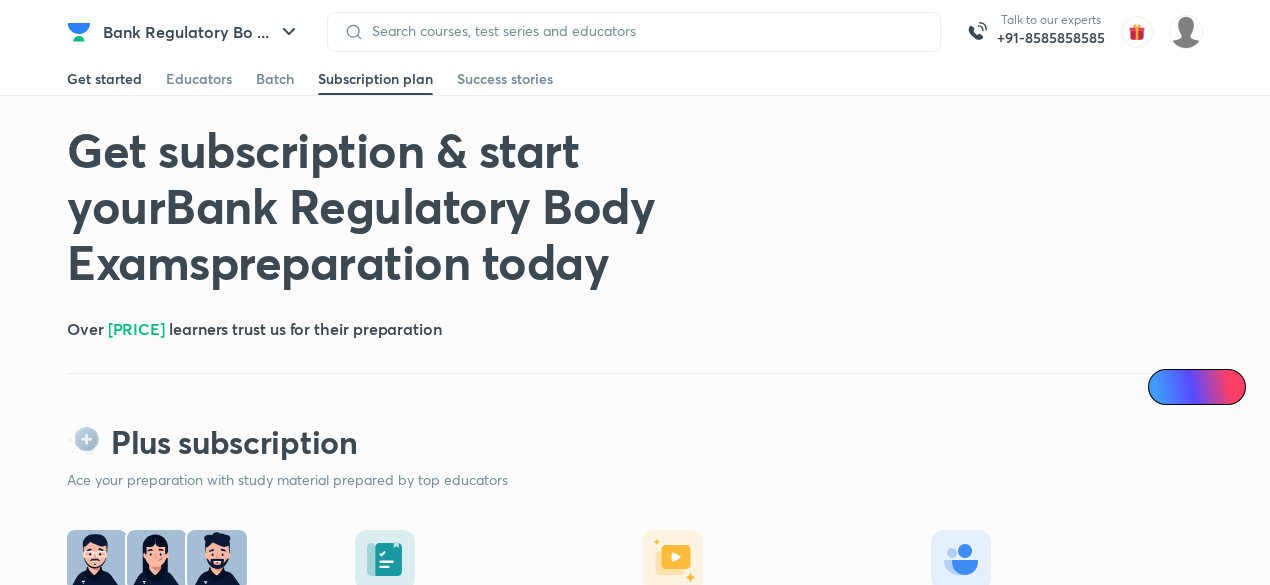 click on "Get started" at bounding box center (104, 79) 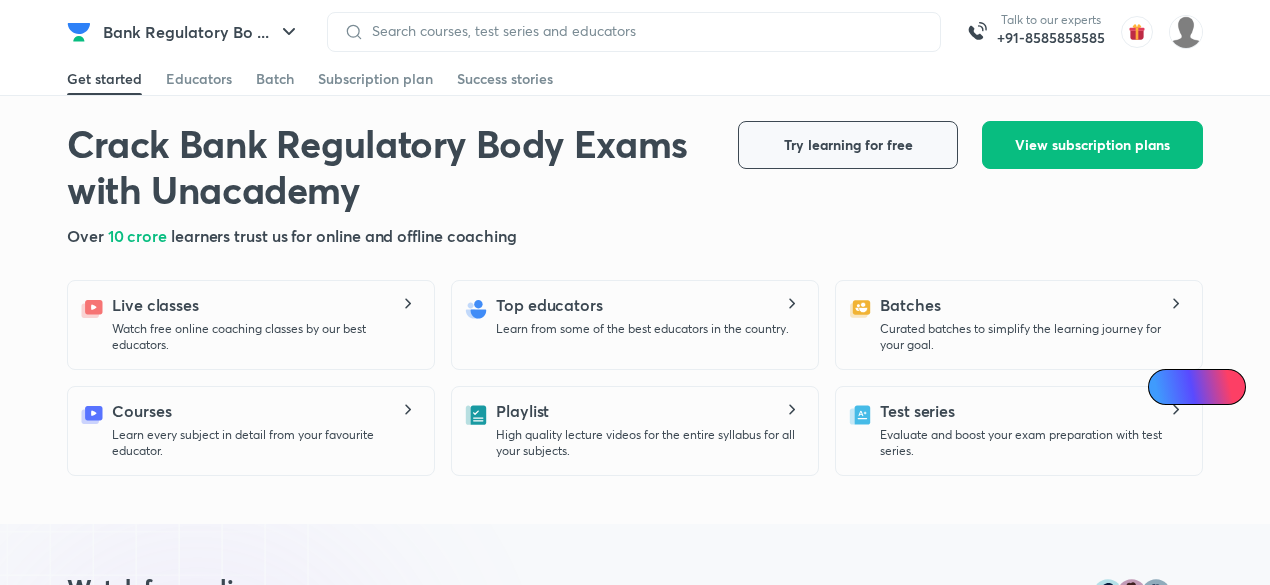 click on "Try learning for free" at bounding box center (848, 145) 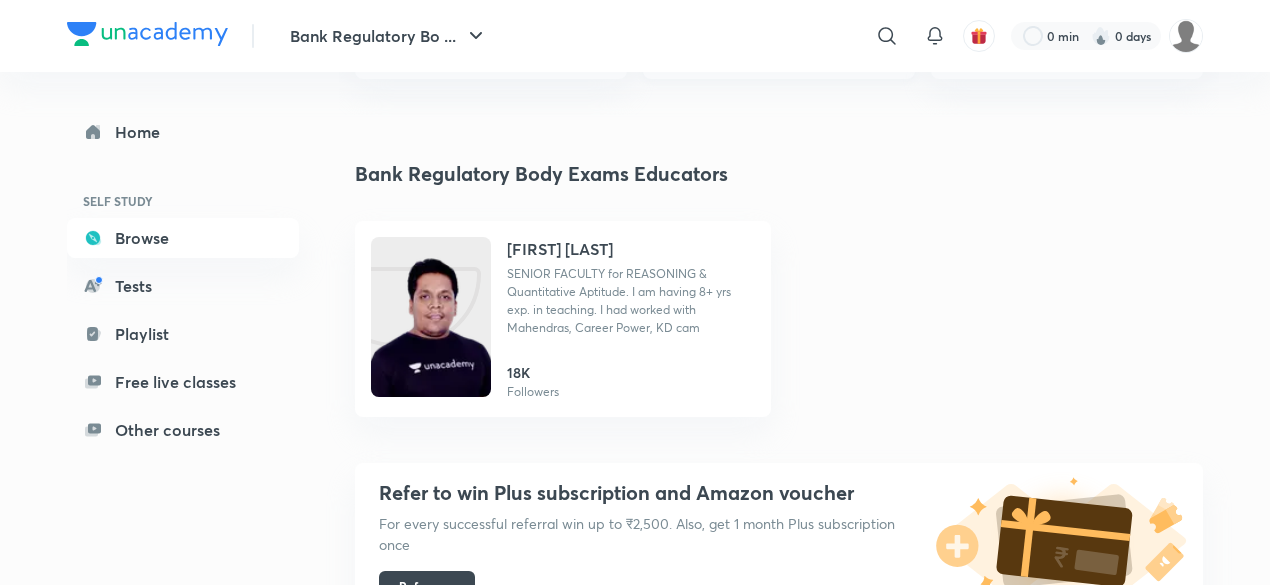scroll, scrollTop: 342, scrollLeft: 0, axis: vertical 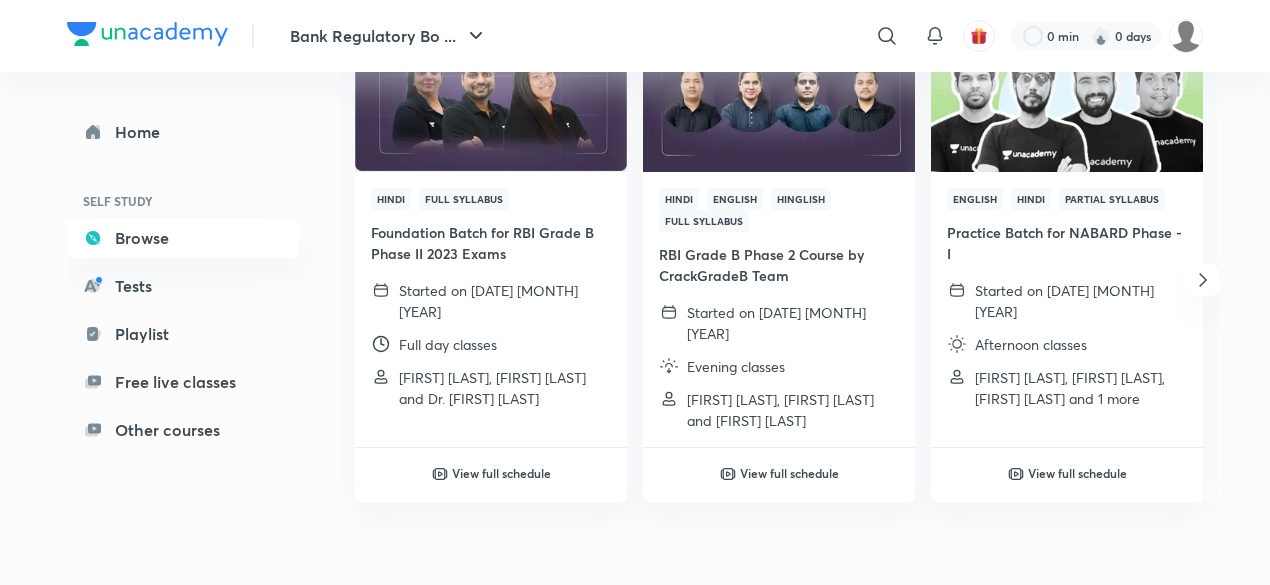 click at bounding box center [1203, 280] 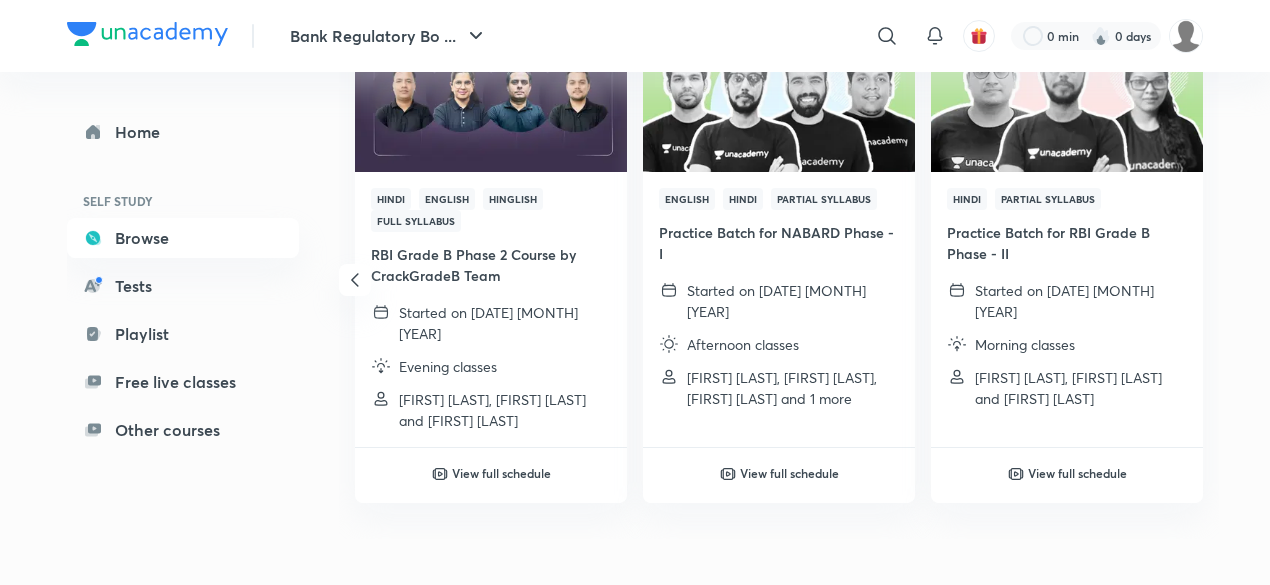click on "Hindi Full Syllabus Foundation Batch for RBI Grade B Phase II 2023 Exams Started on [DATE] [MONTH] [YEAR] Full day classes [FIRST] [LAST], [FIRST] [LAST] and Dr. [FIRST] [LAST] View full schedule Hindi English Hinglish Full Syllabus RBI Grade B Phase 2 Course by CrackGradeB Team Started on [DATE] [MONTH] [YEAR] Evening classes [FIRST] [LAST], [FIRST] [LAST] and [FIRST] [LAST] View full schedule Hindi Partial Syllabus Practice Batch for NABARD Phase - I Started on [DATE] [MONTH] [YEAR] Afternoon classes [FIRST] [LAST], [FIRST] [LAST], [FIRST] [LAST] and 1 more View full schedule Hindi Partial Syllabus Practice Batch for RBI Grade B Phase - II Started on [DATE] [MONTH] [YEAR] Morning classes [FIRST] [LAST], [FIRST] [LAST] and [FIRST] [LAST]" at bounding box center [779, 279] 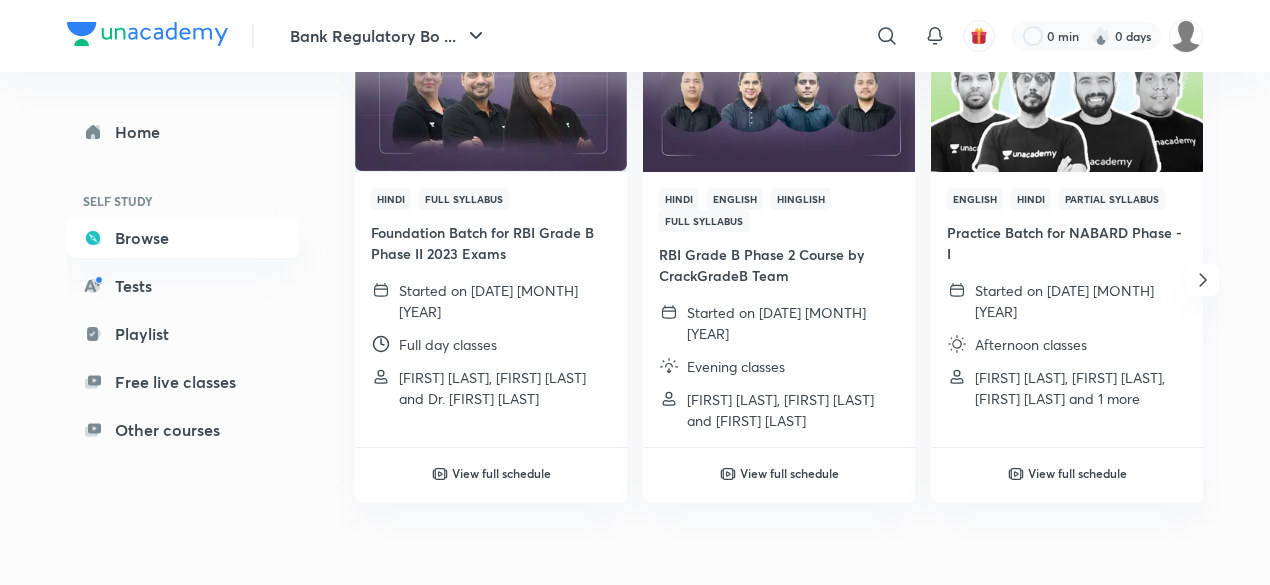 click 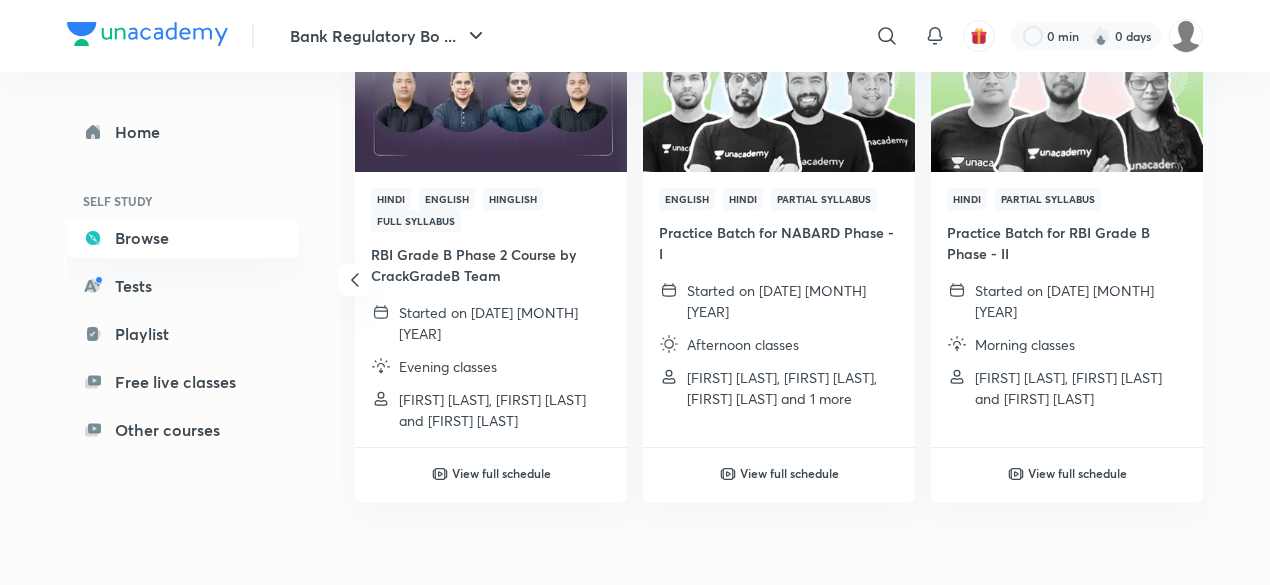 click 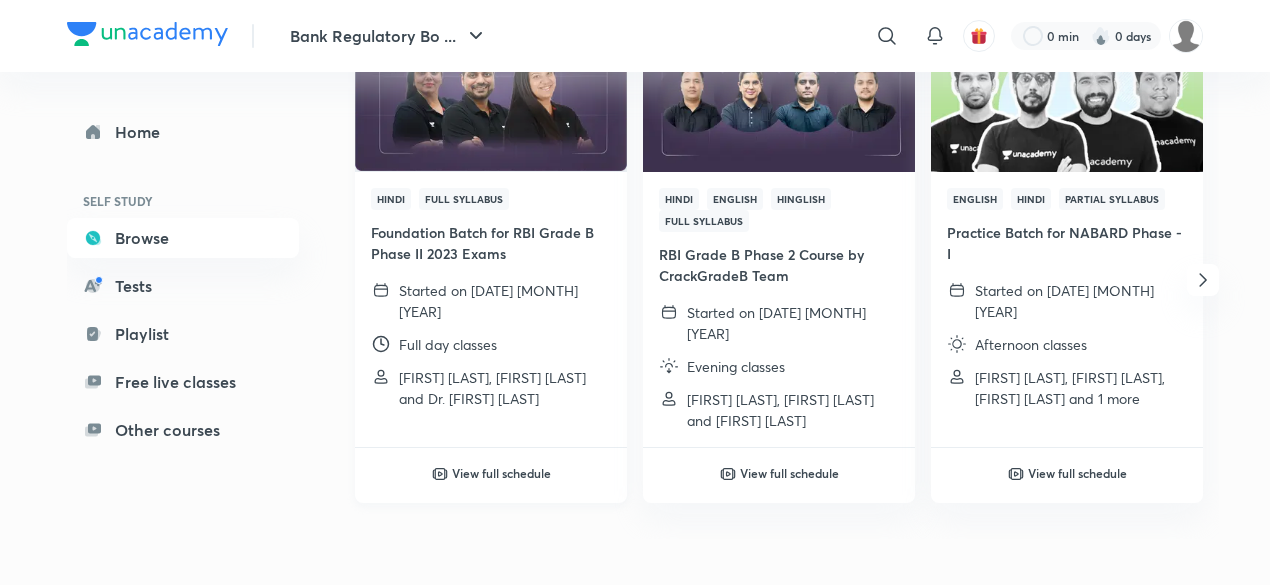 click on "View full schedule" at bounding box center [501, 473] 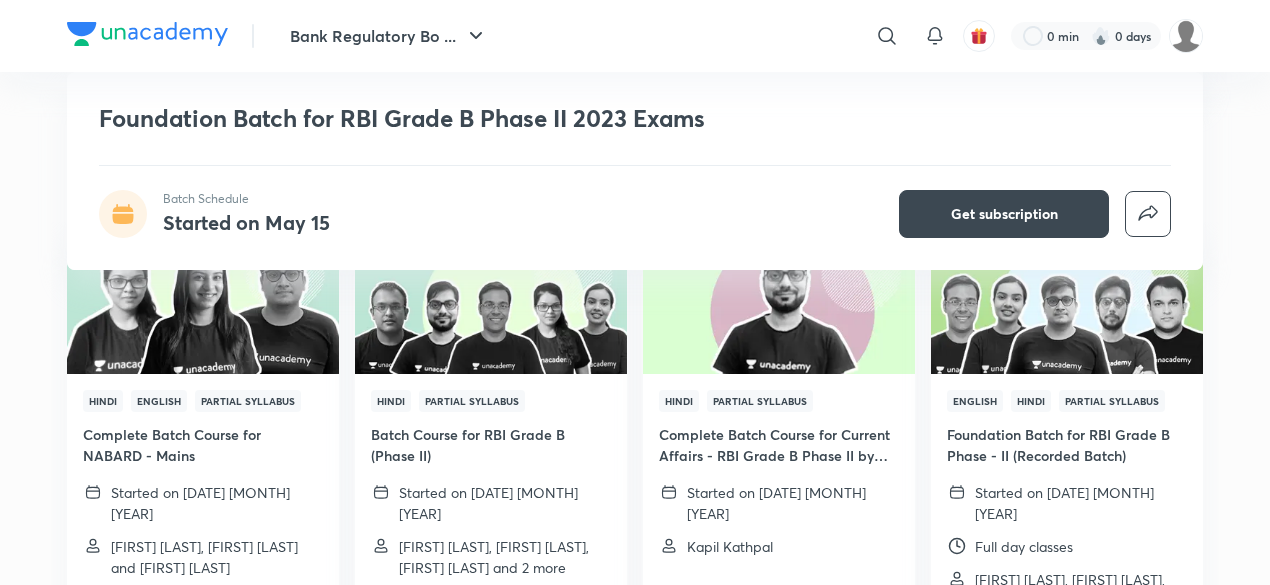 scroll, scrollTop: 2415, scrollLeft: 0, axis: vertical 